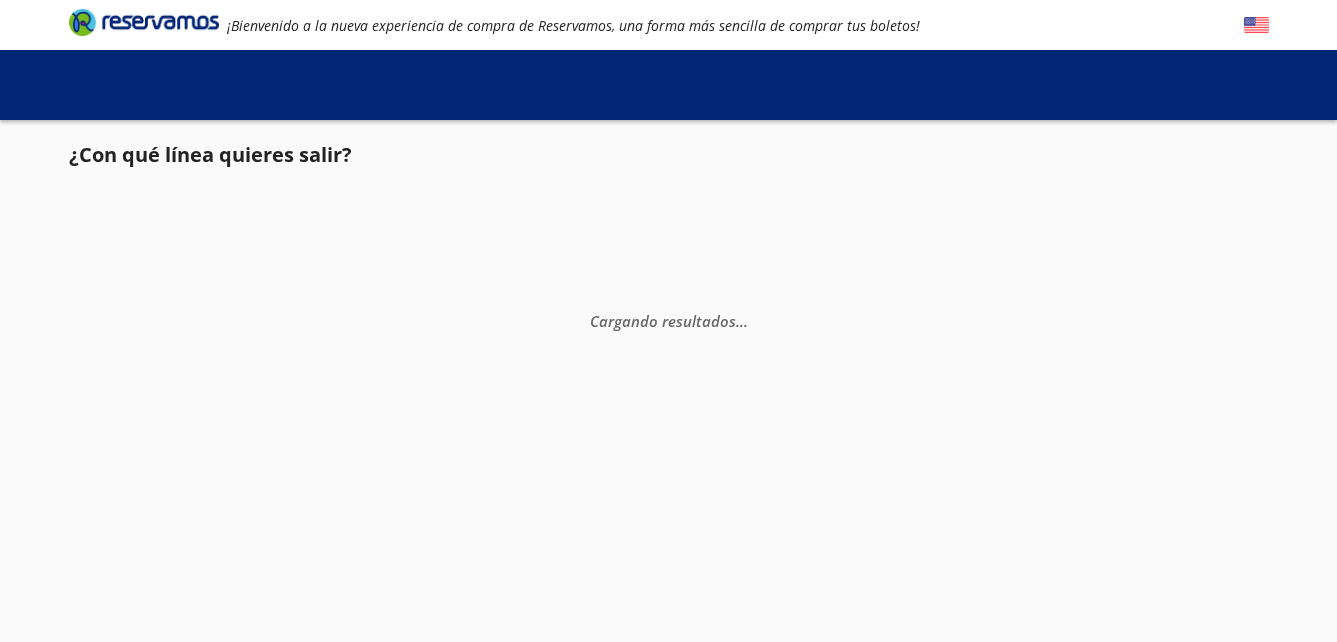 scroll, scrollTop: 0, scrollLeft: 0, axis: both 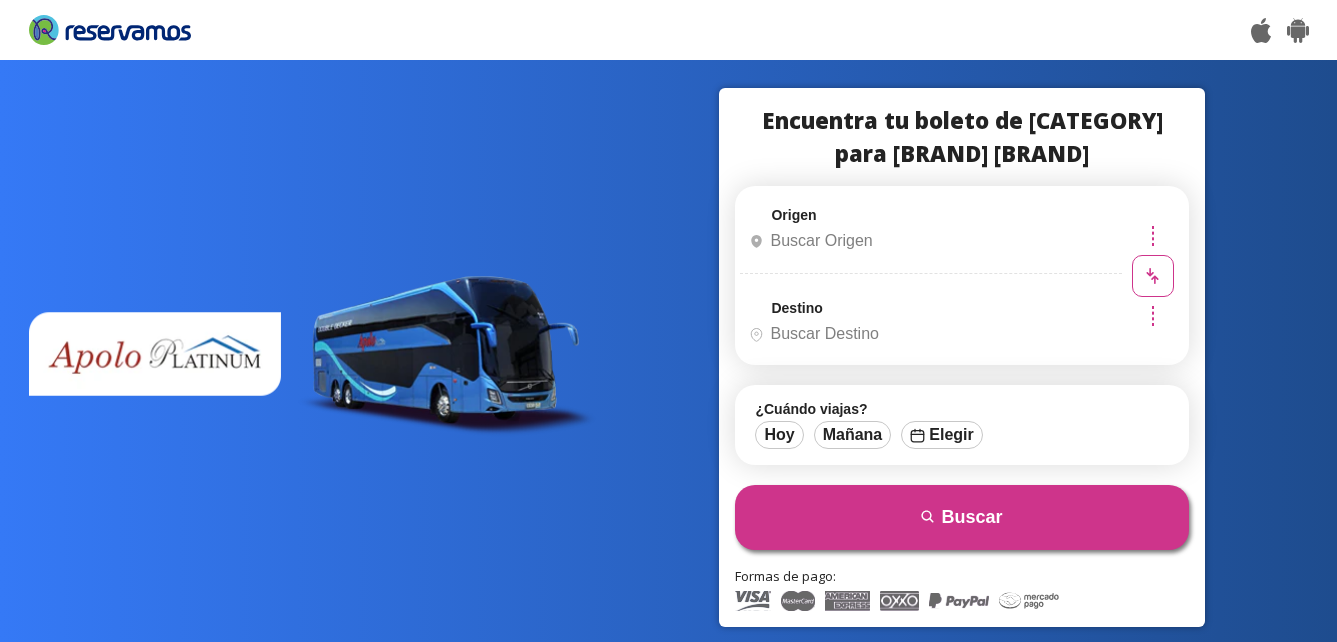 click on "Origen" at bounding box center [928, 241] 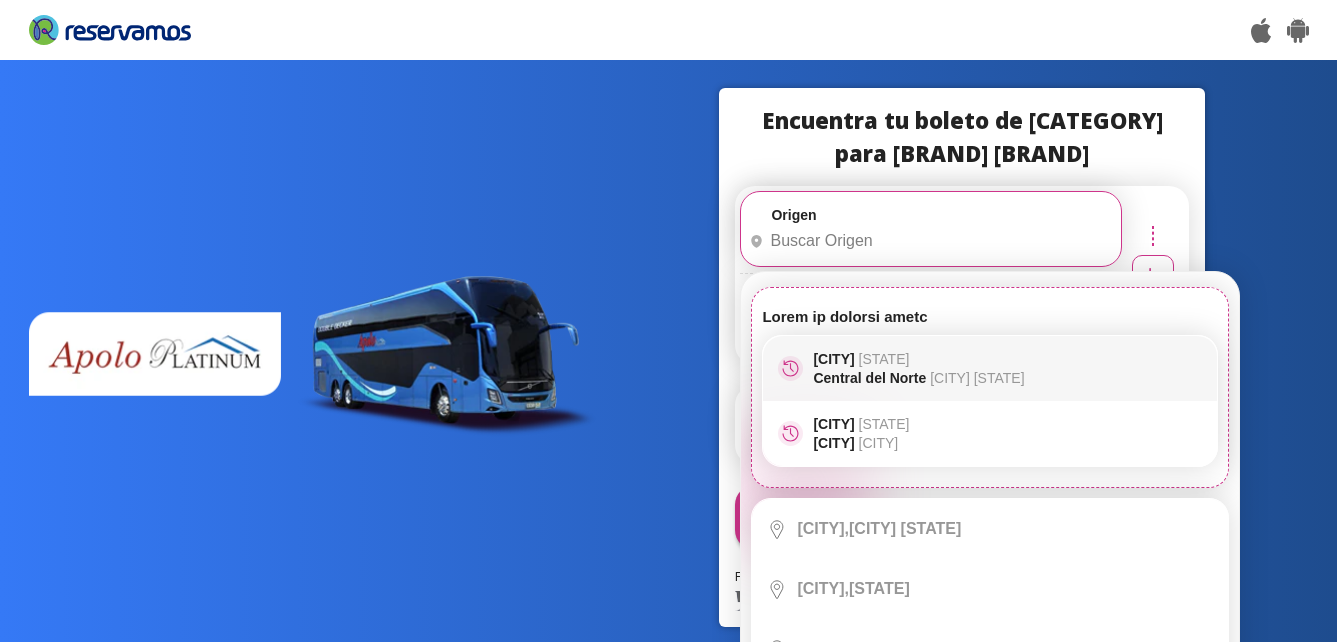 click on "[CITY] [STATE]" at bounding box center (918, 359) 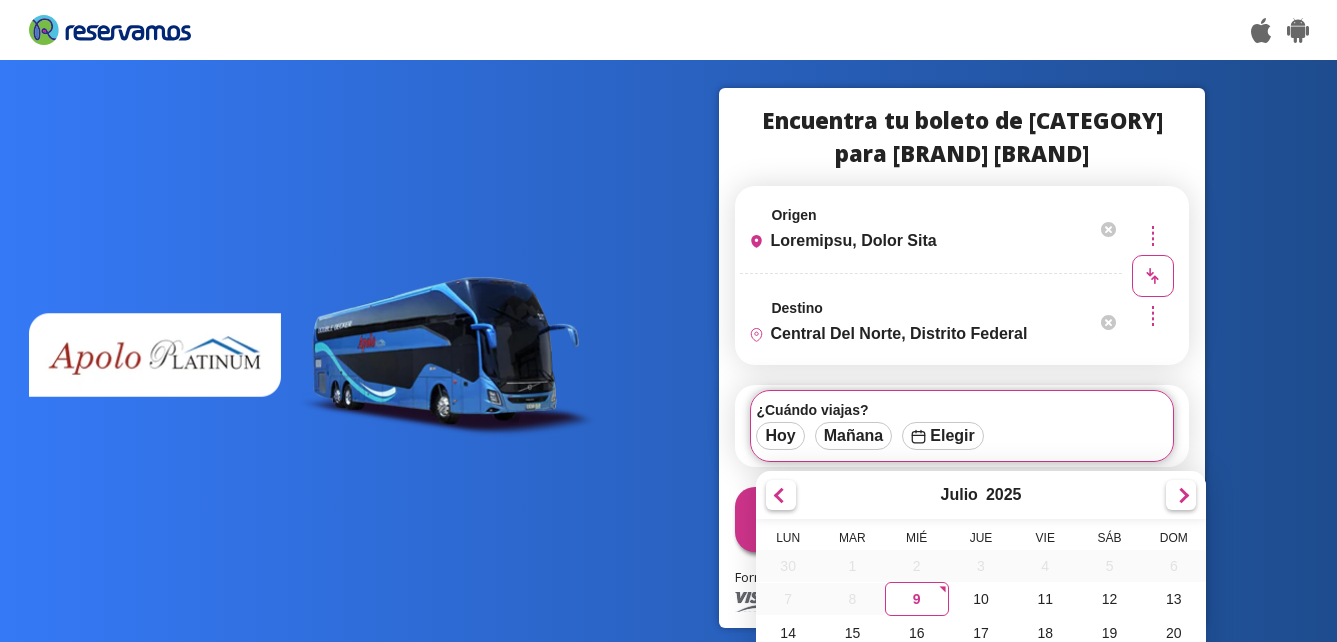 scroll, scrollTop: 171, scrollLeft: 0, axis: vertical 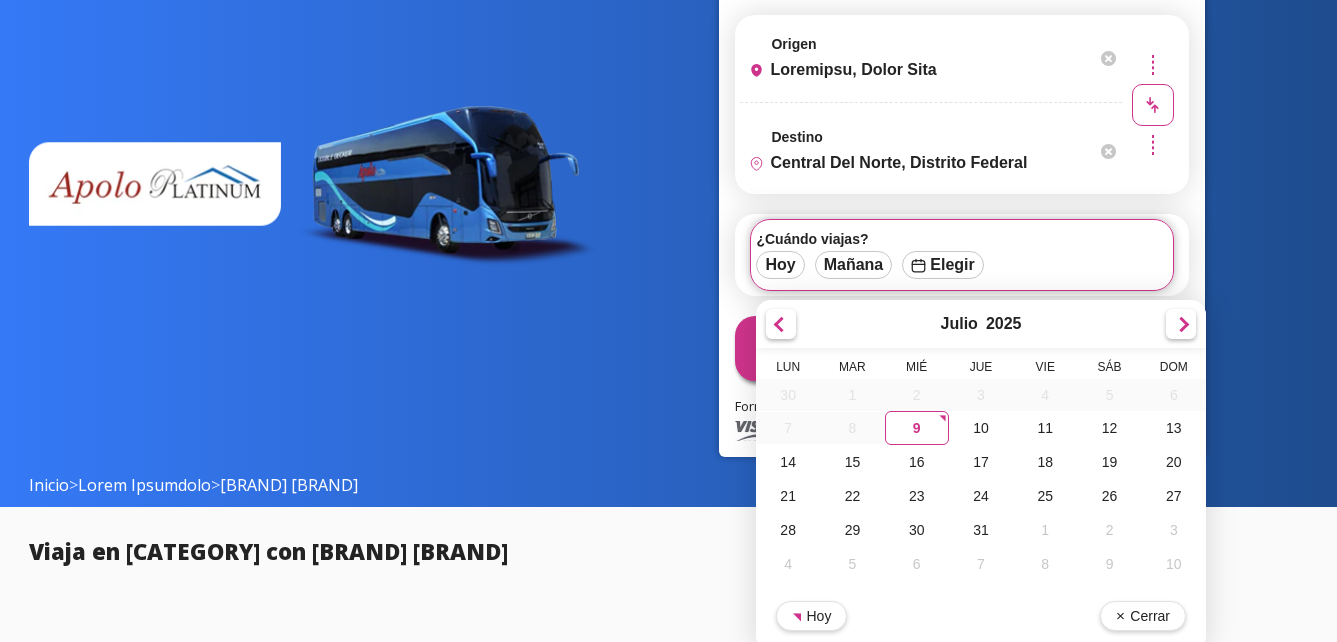 click on "Central del Norte, Distrito Federal" at bounding box center (918, 163) 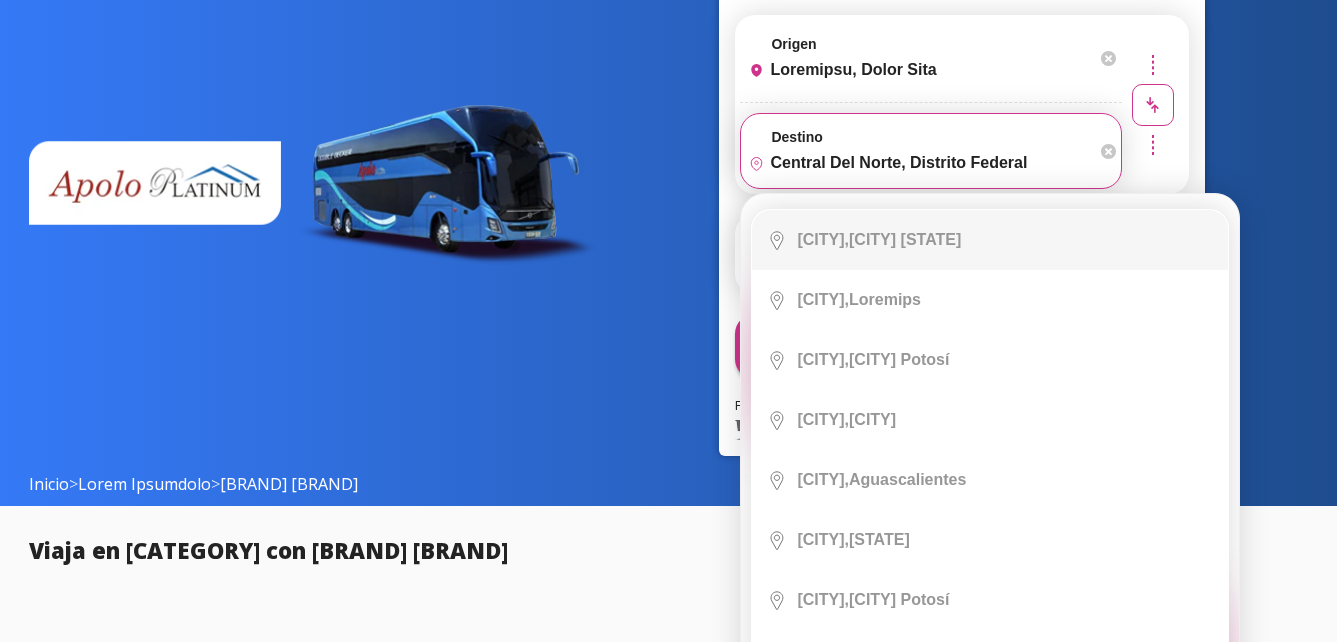 scroll, scrollTop: 170, scrollLeft: 0, axis: vertical 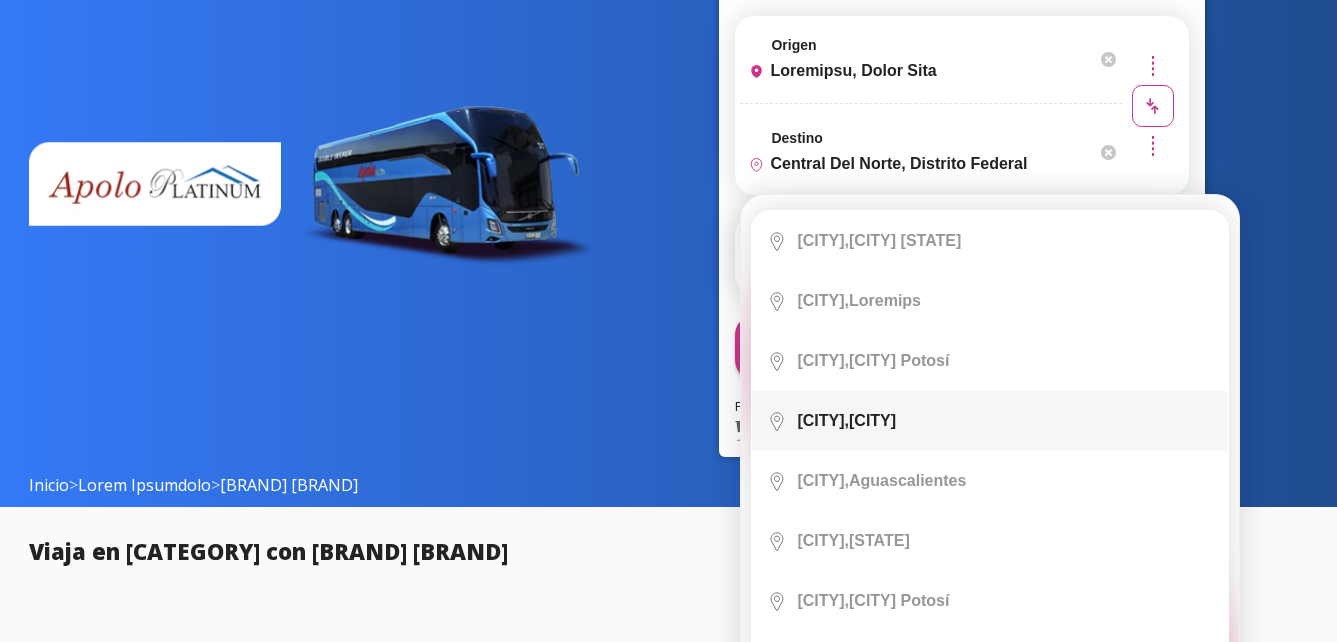 click on "[CITY], [CITY]" at bounding box center (846, 421) 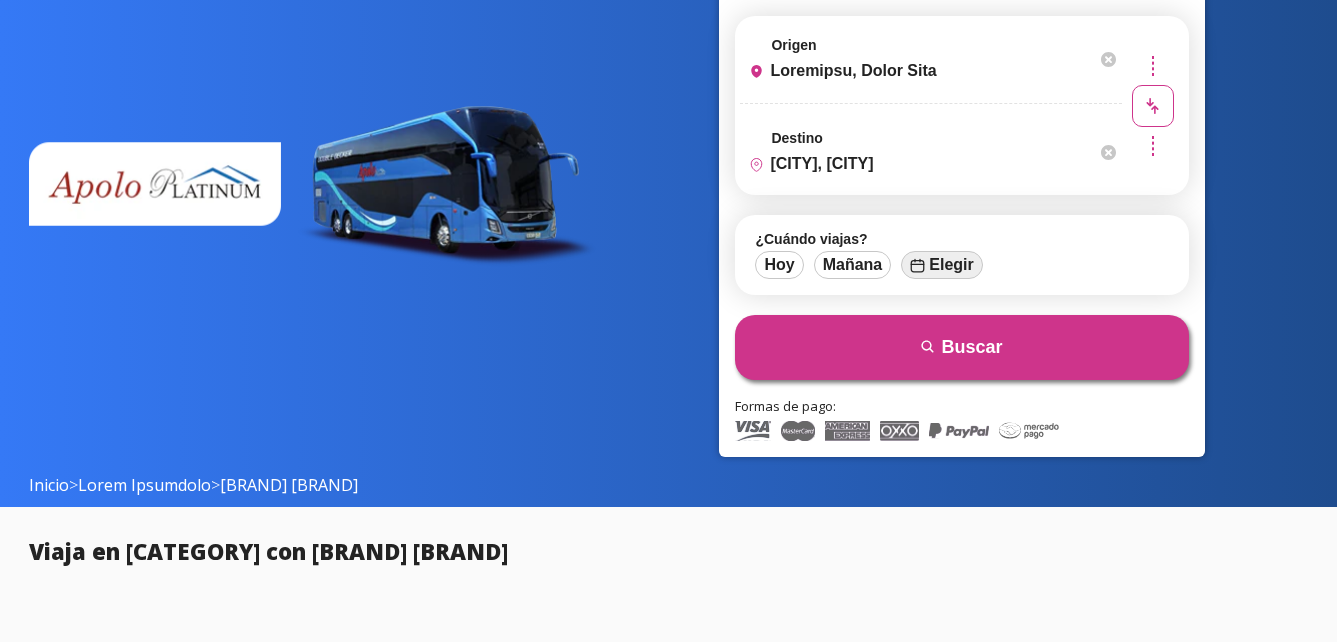 click on "calendar Elegir" at bounding box center (941, 265) 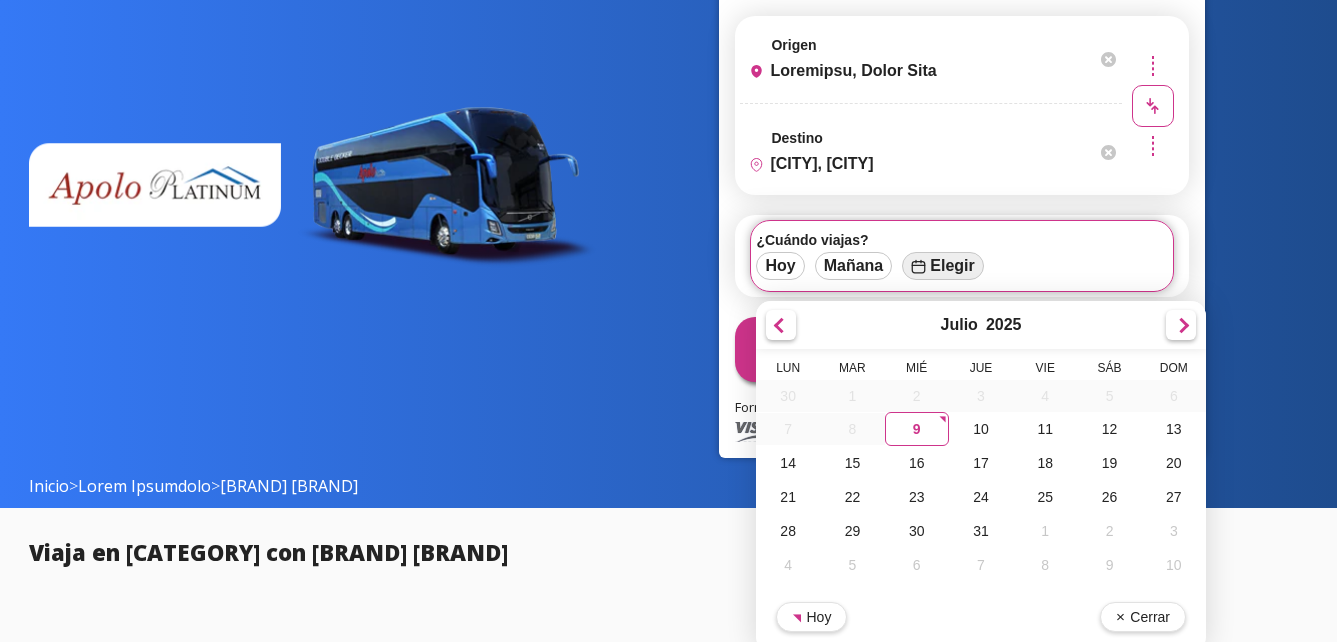 scroll, scrollTop: 171, scrollLeft: 0, axis: vertical 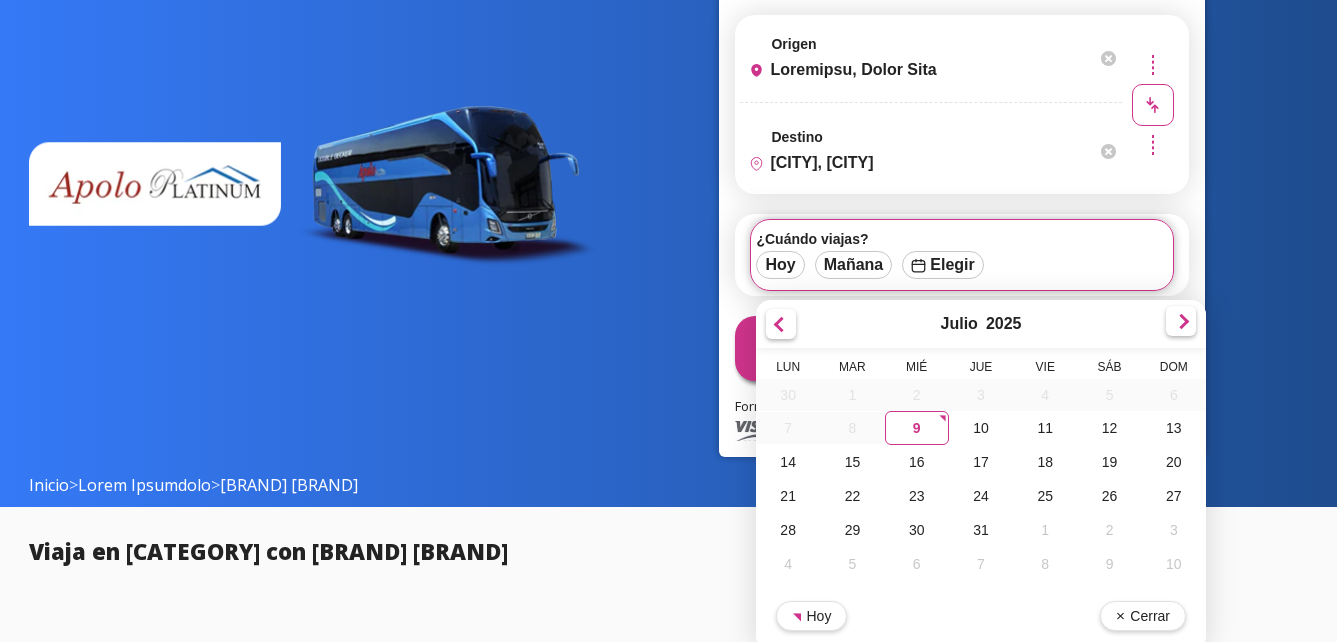 click at bounding box center [1181, 321] 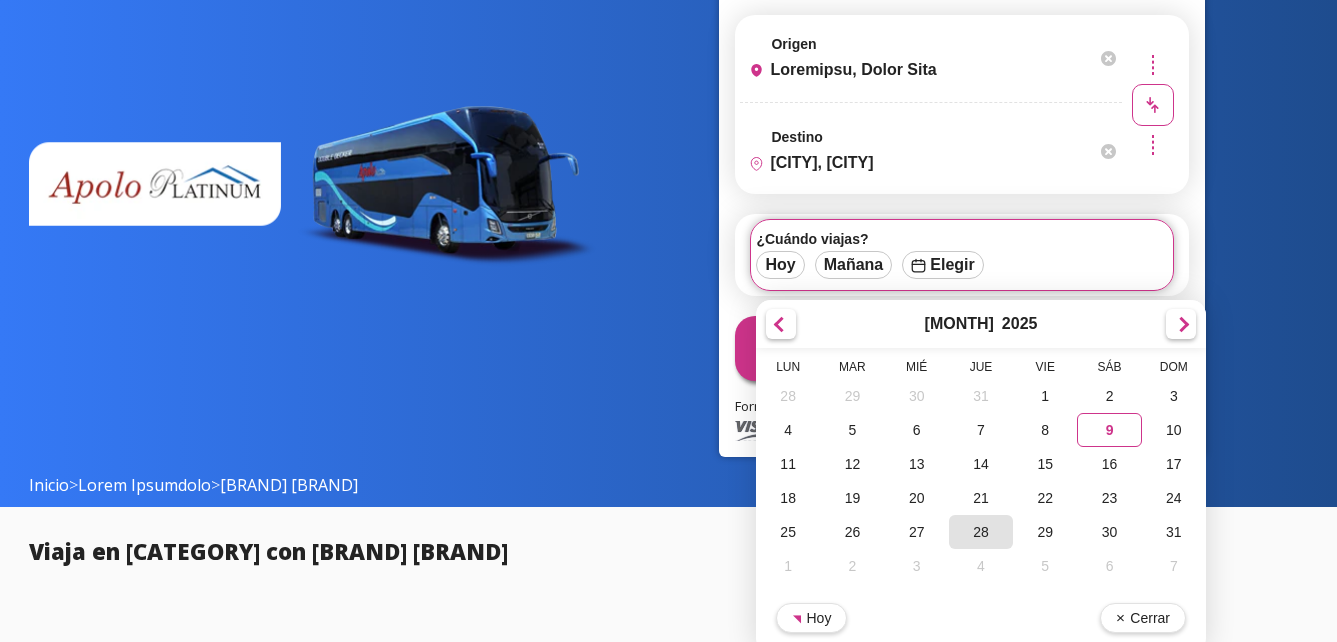 click on "28" at bounding box center (981, 532) 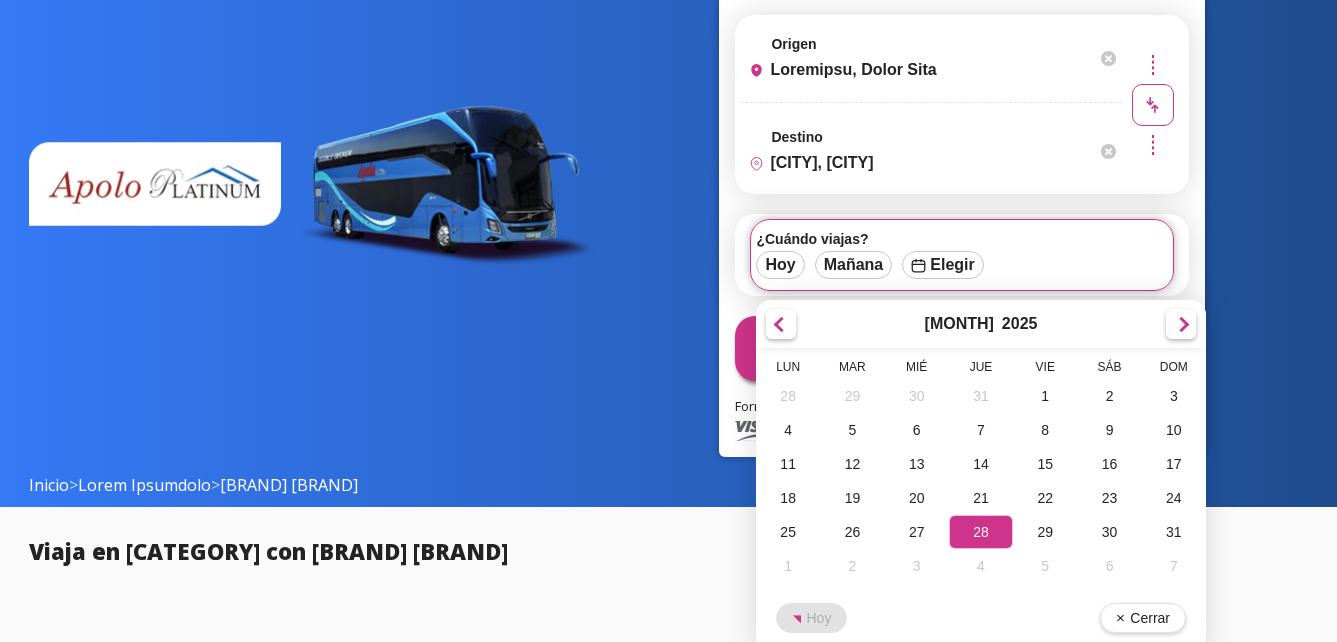 scroll, scrollTop: 170, scrollLeft: 0, axis: vertical 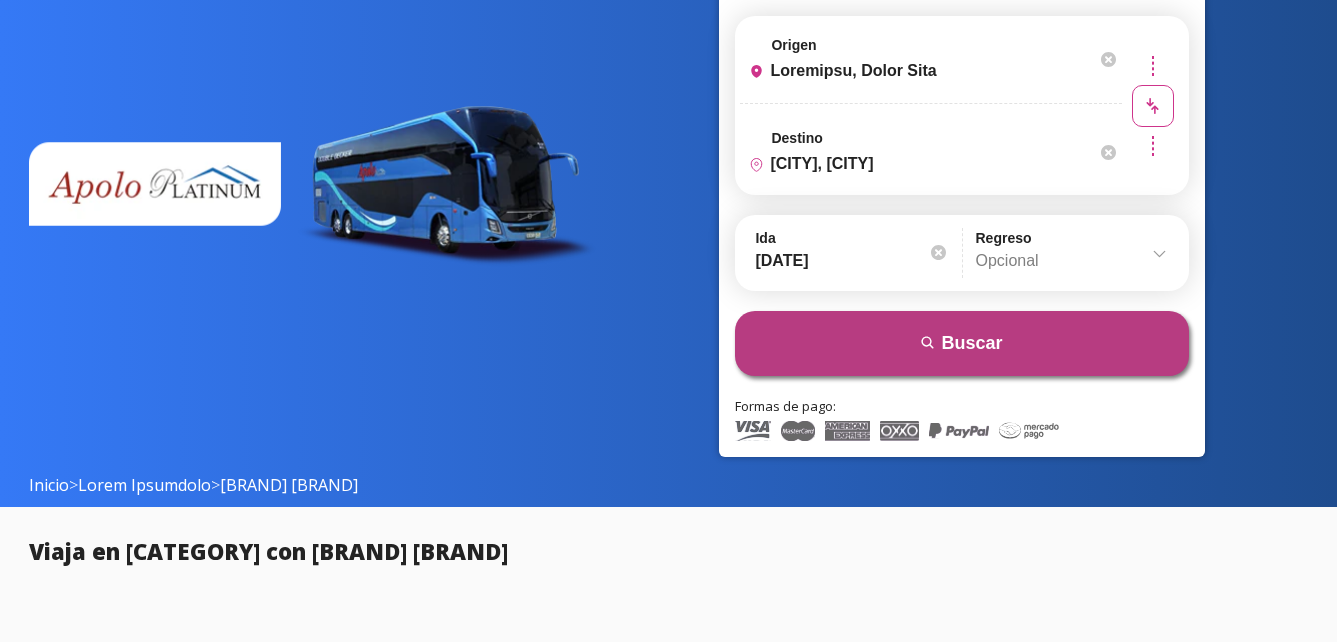 click on "search
Buscar" at bounding box center (961, 343) 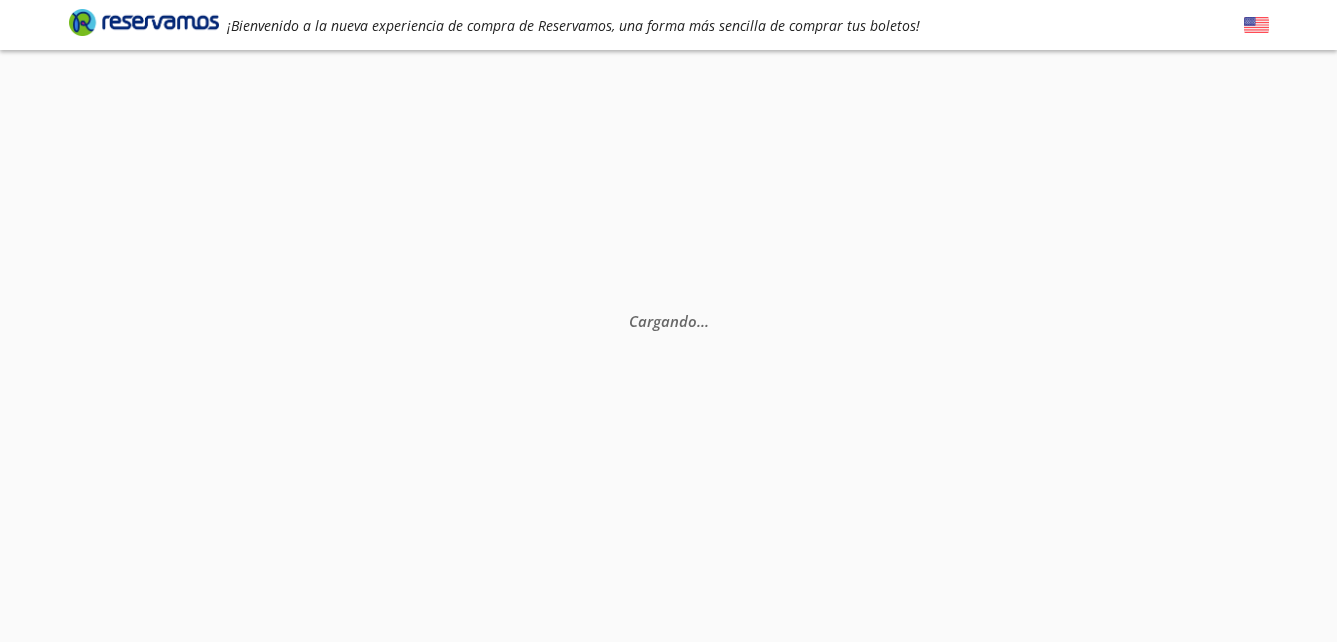 scroll, scrollTop: 0, scrollLeft: 0, axis: both 